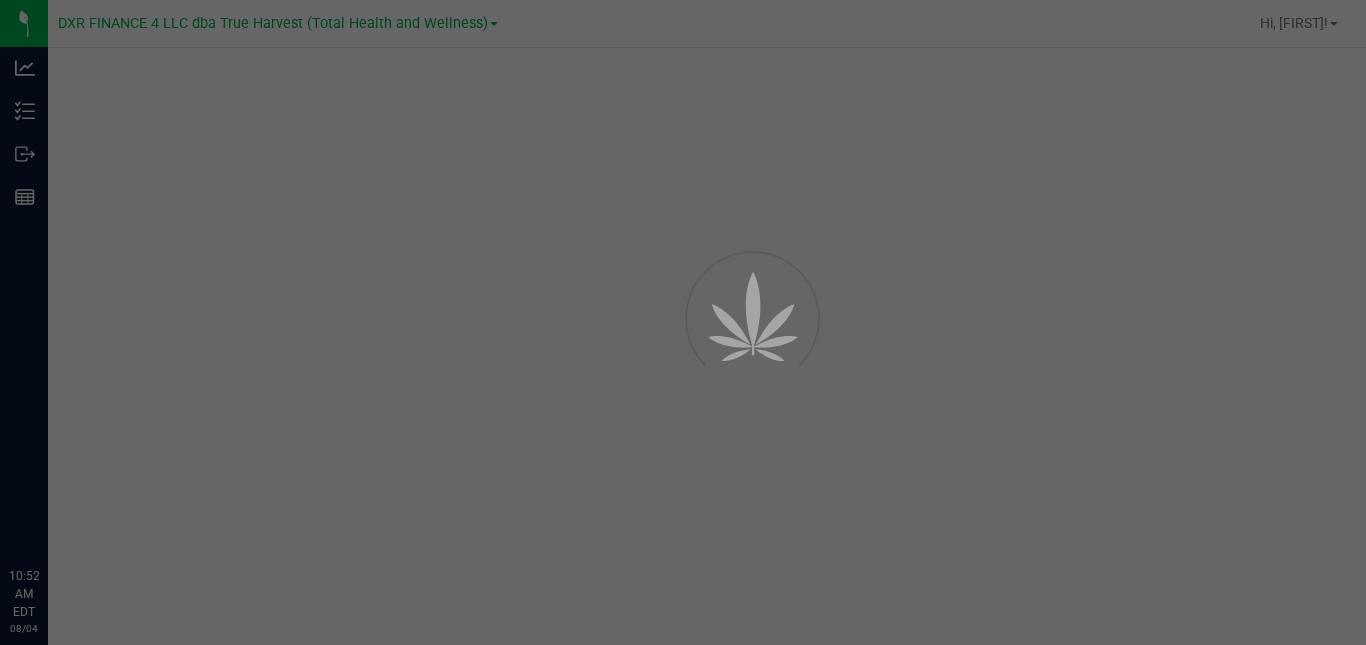 scroll, scrollTop: 0, scrollLeft: 0, axis: both 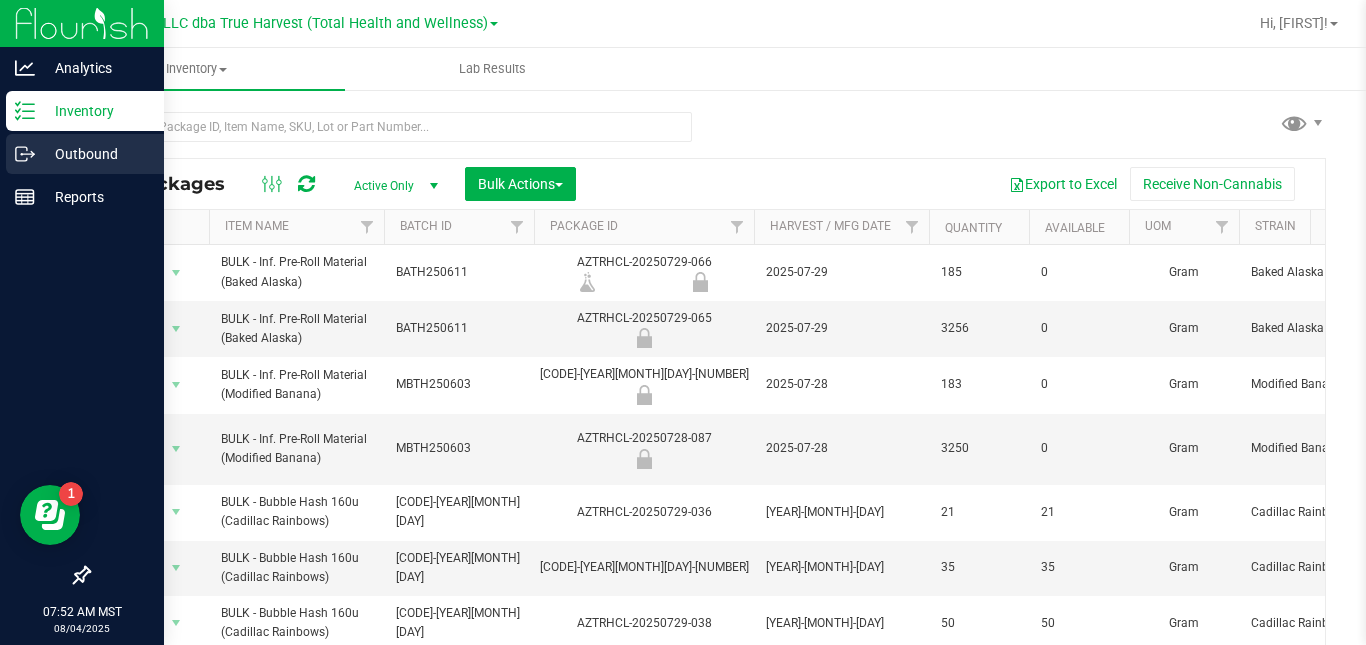 click 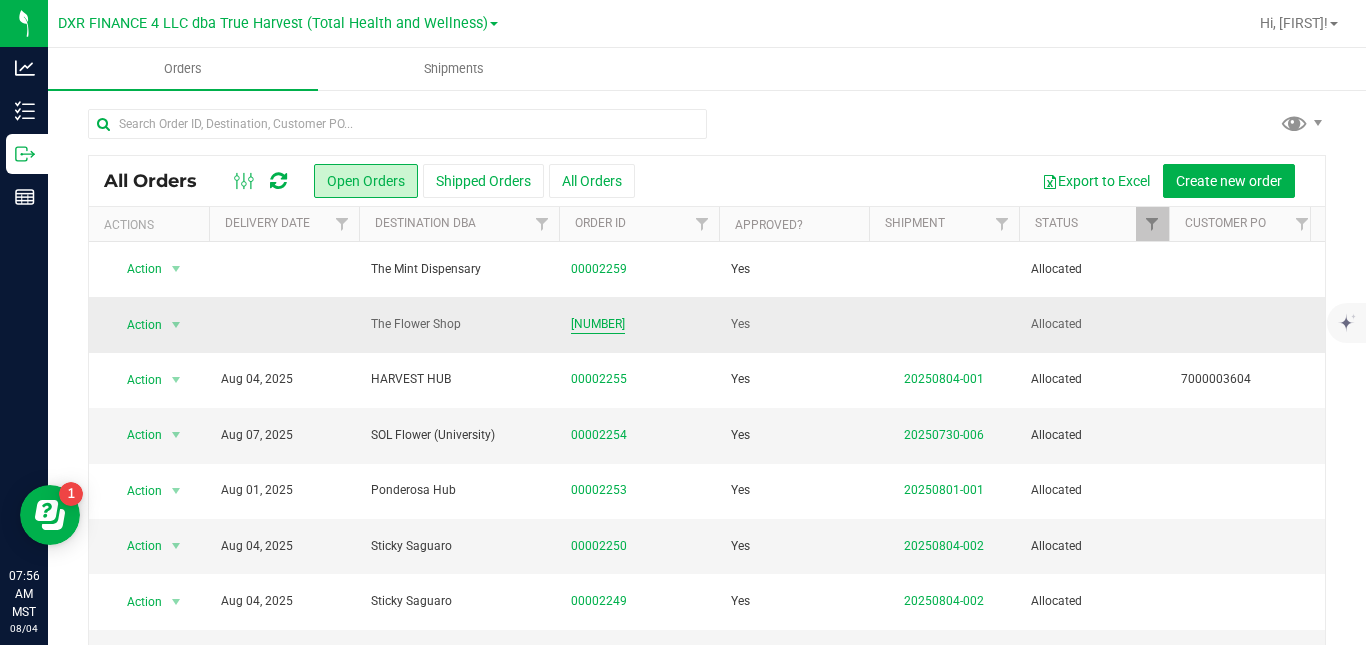 click on "[NUMBER]" at bounding box center [598, 324] 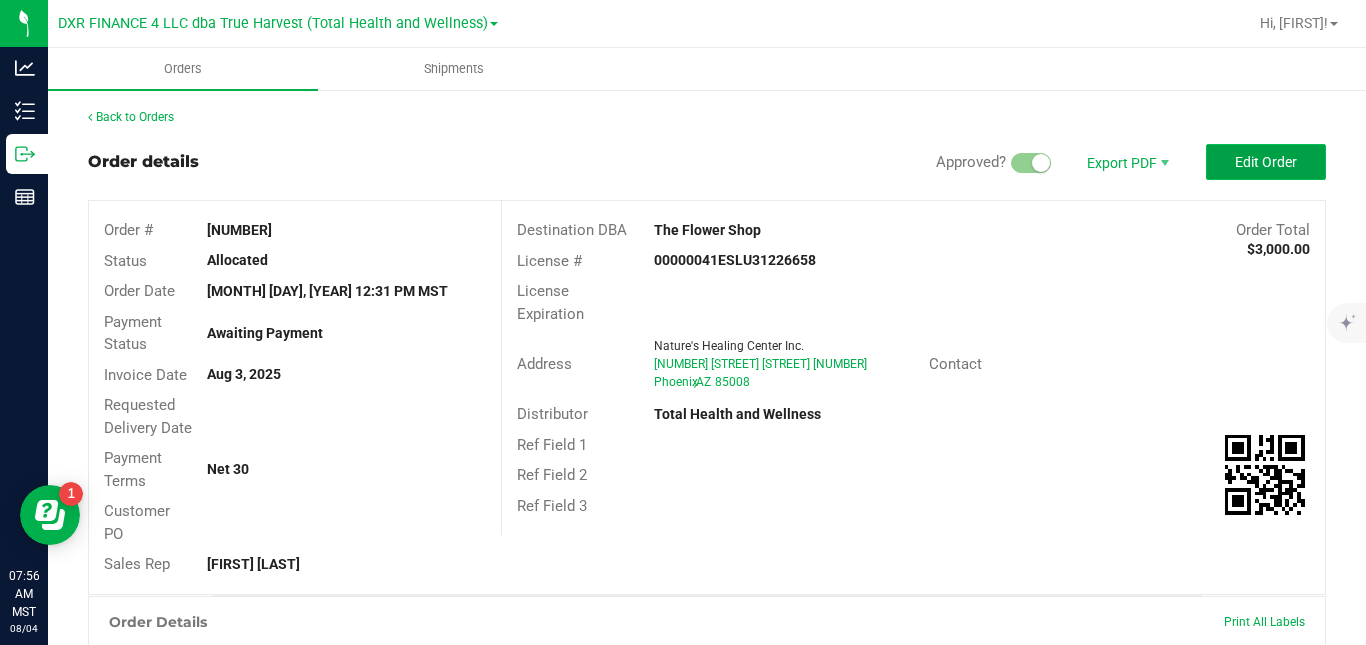 click on "Edit Order" at bounding box center [1266, 162] 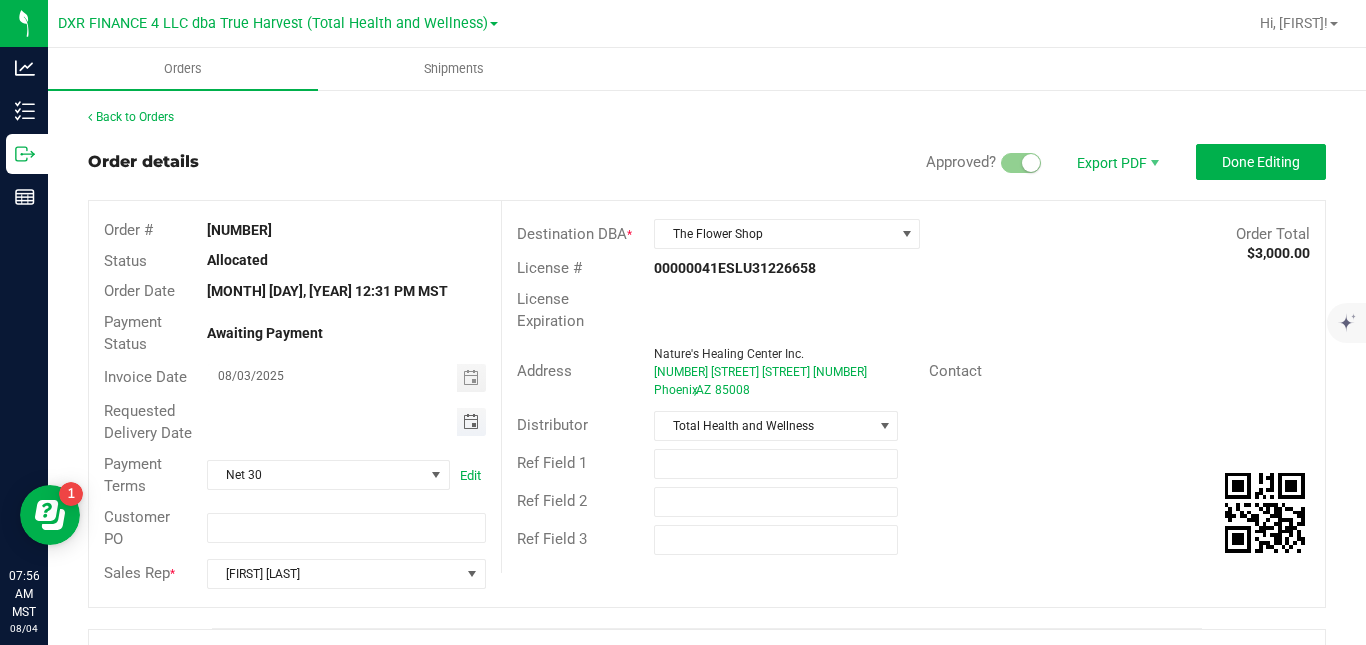 click at bounding box center (471, 422) 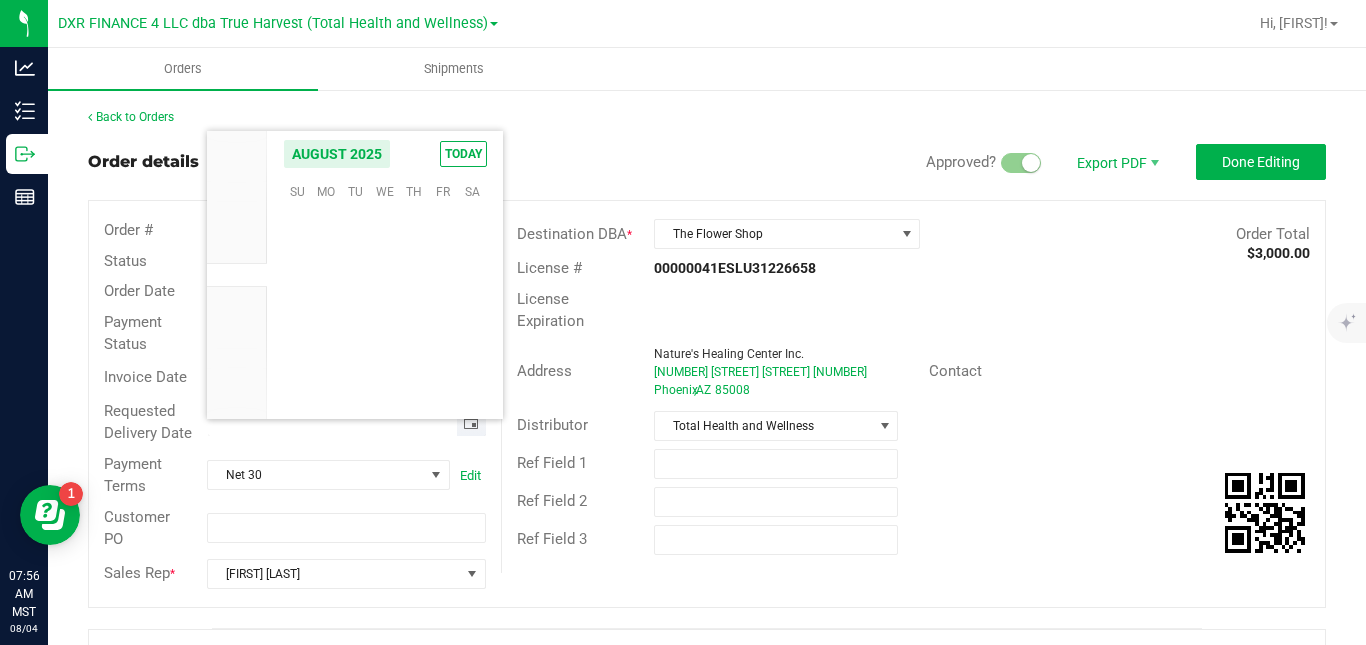 scroll, scrollTop: 0, scrollLeft: 0, axis: both 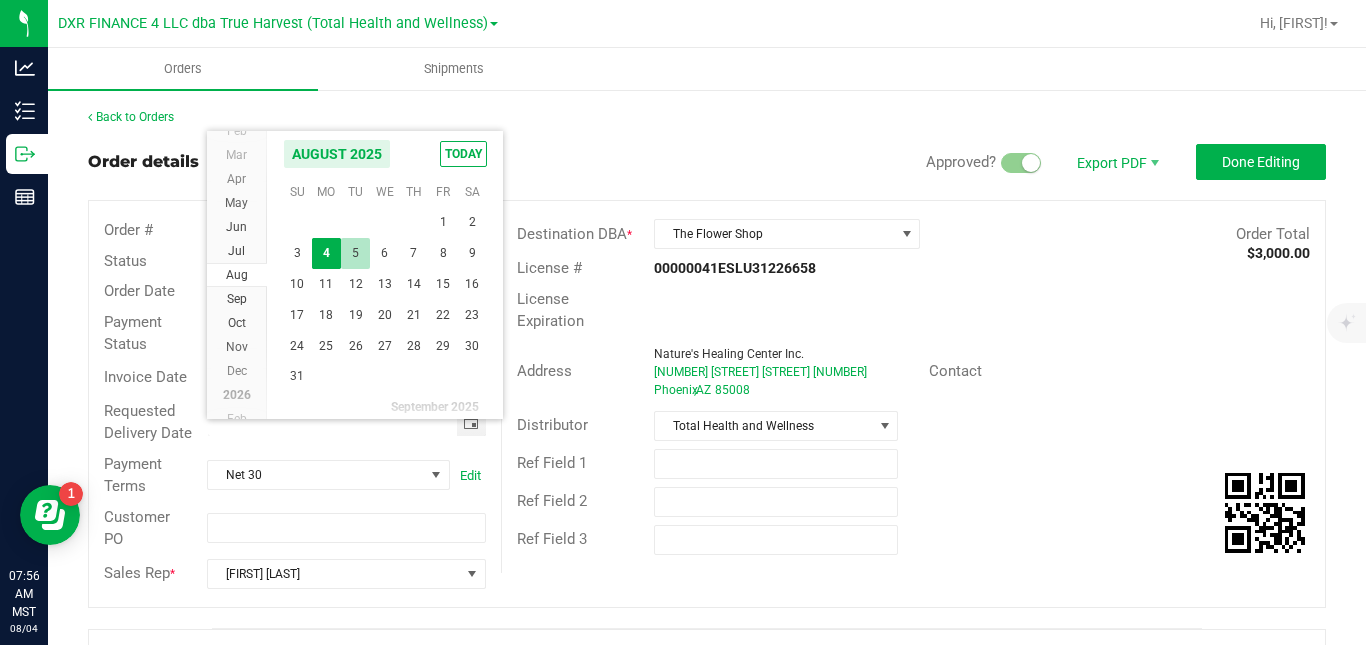 click on "5" at bounding box center (355, 253) 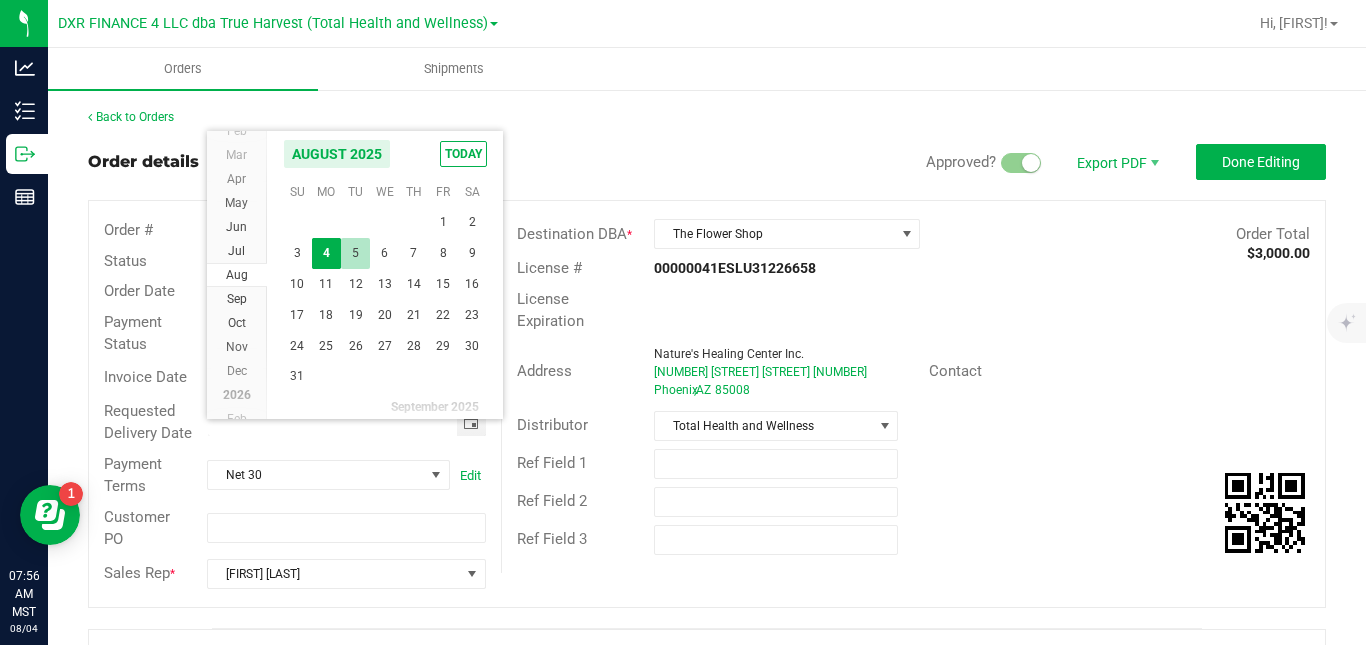 type on "08/05/2025" 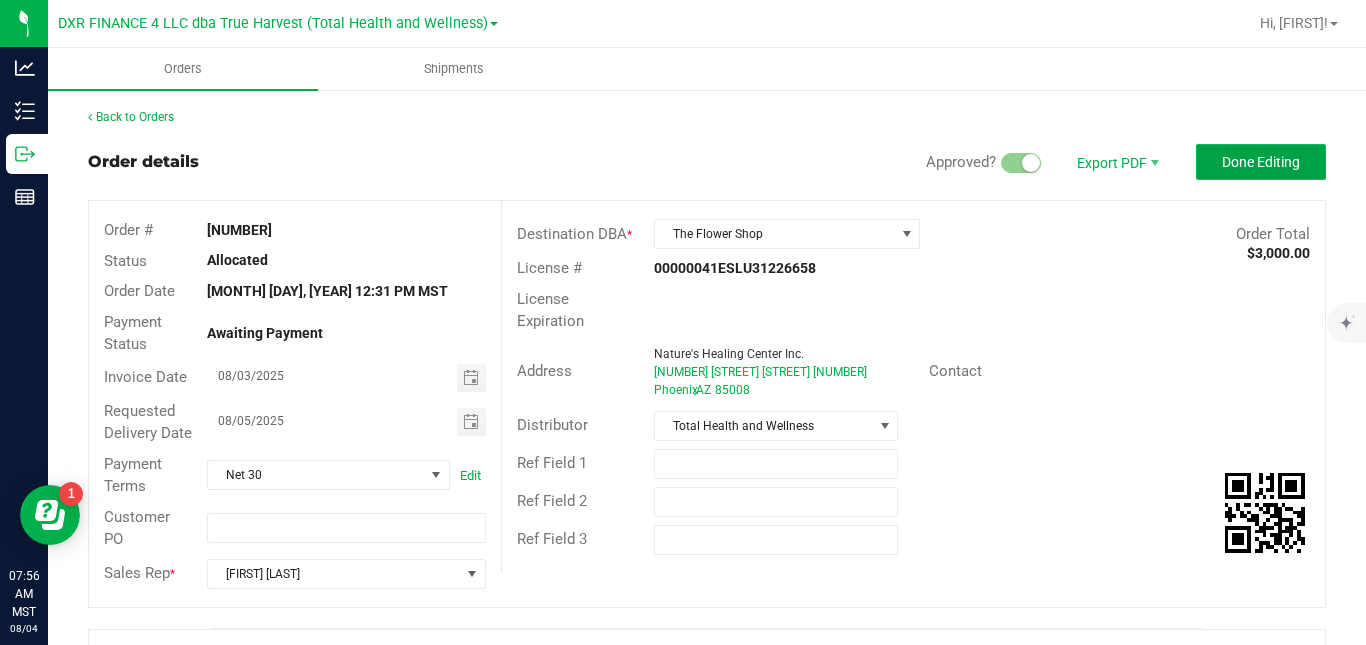 click on "Done Editing" at bounding box center (1261, 162) 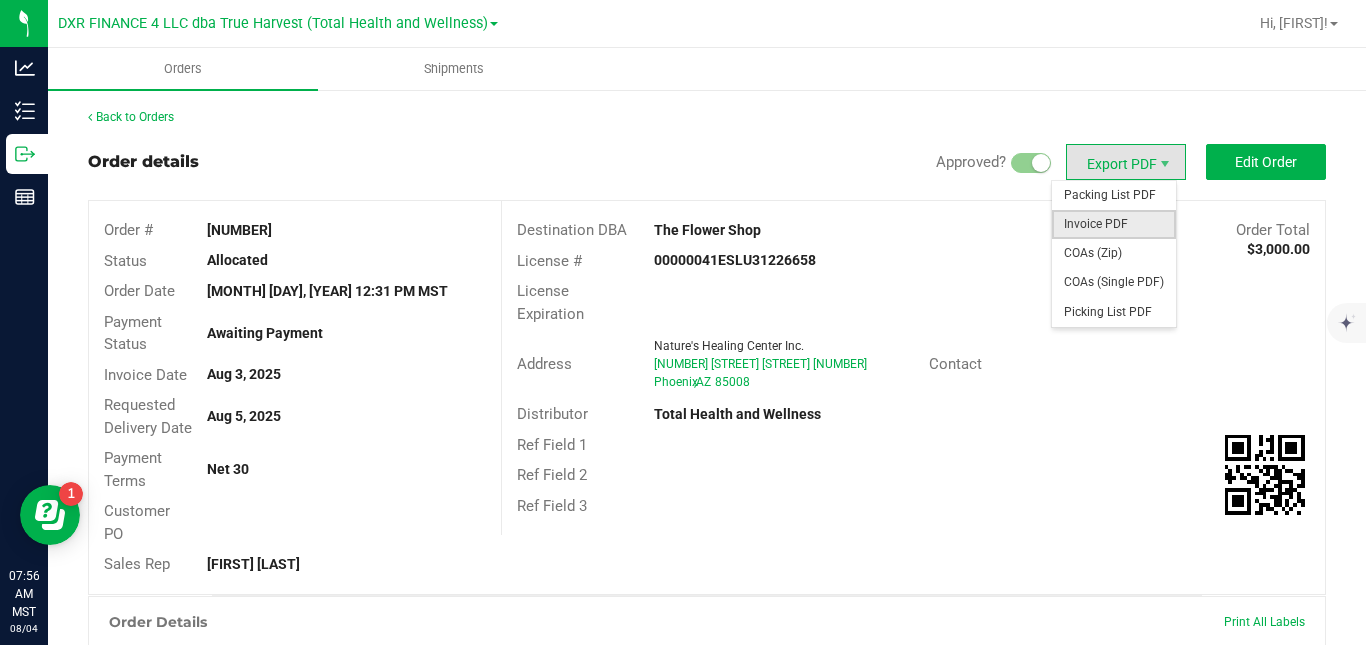 click on "Invoice PDF" at bounding box center (1114, 224) 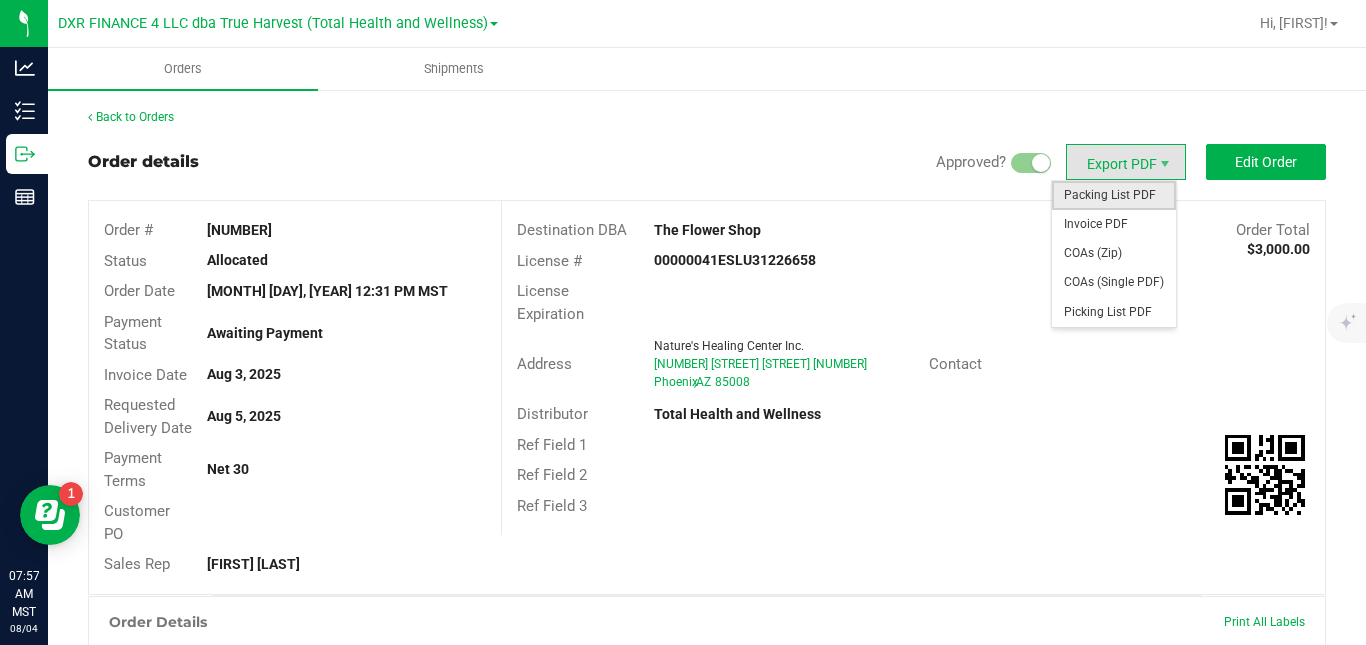 click on "Packing List PDF" at bounding box center (1114, 195) 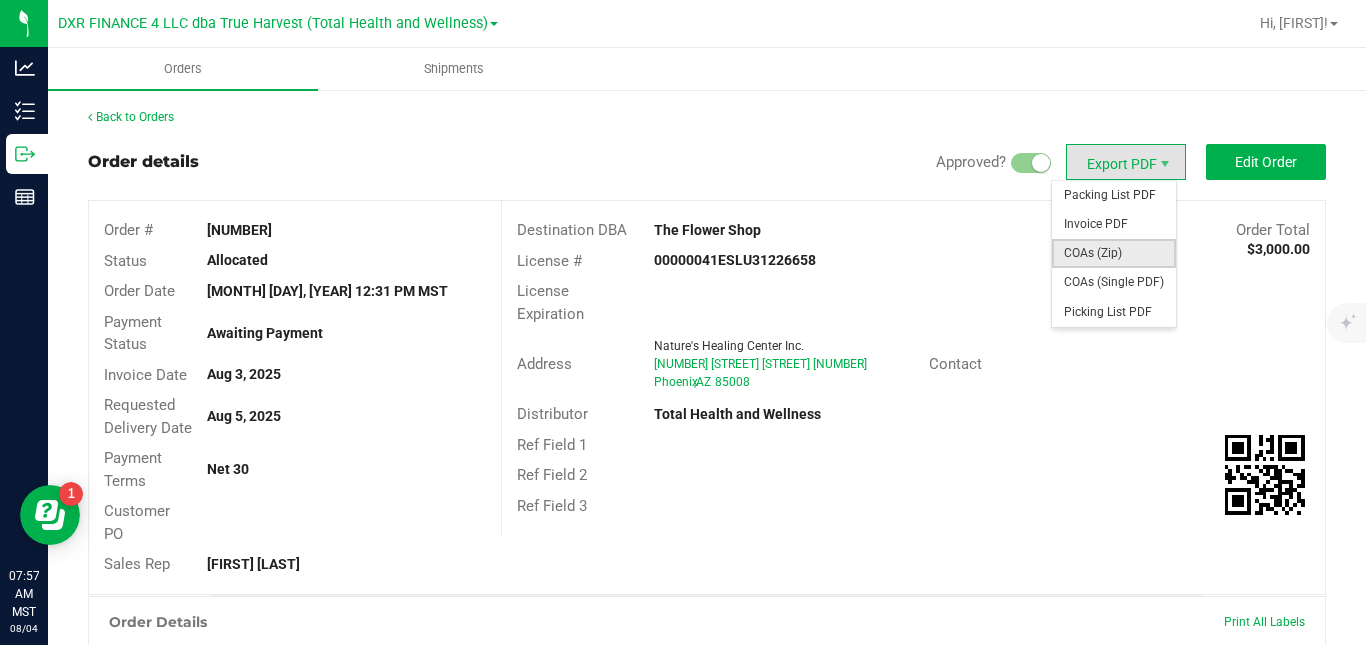 click on "COAs (Zip)" at bounding box center [1114, 253] 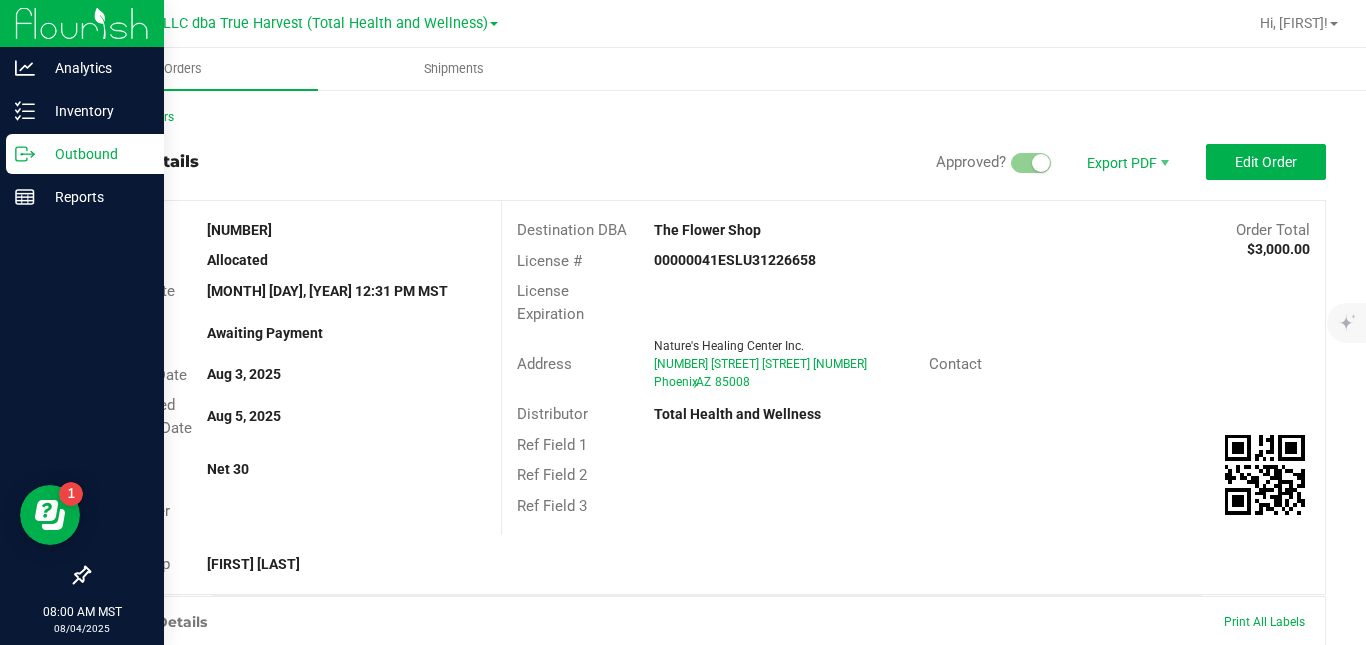 click on "Outbound" at bounding box center (95, 154) 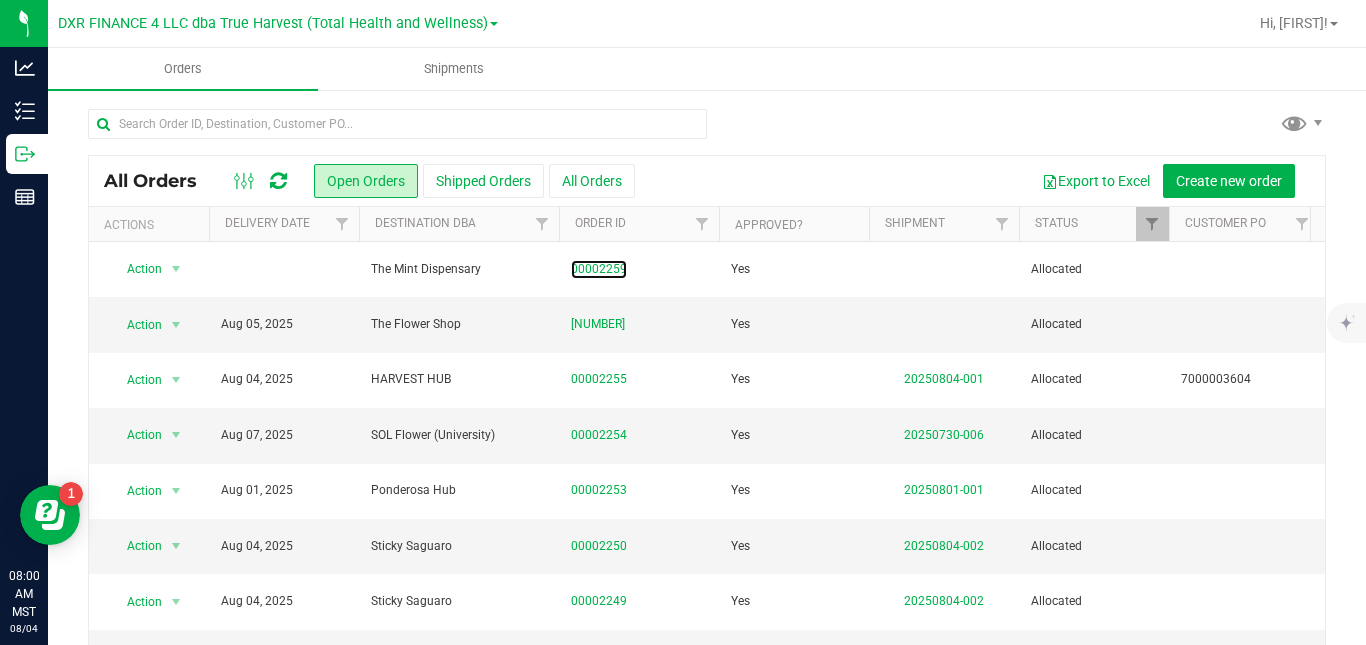 click on "00002259" at bounding box center [599, 269] 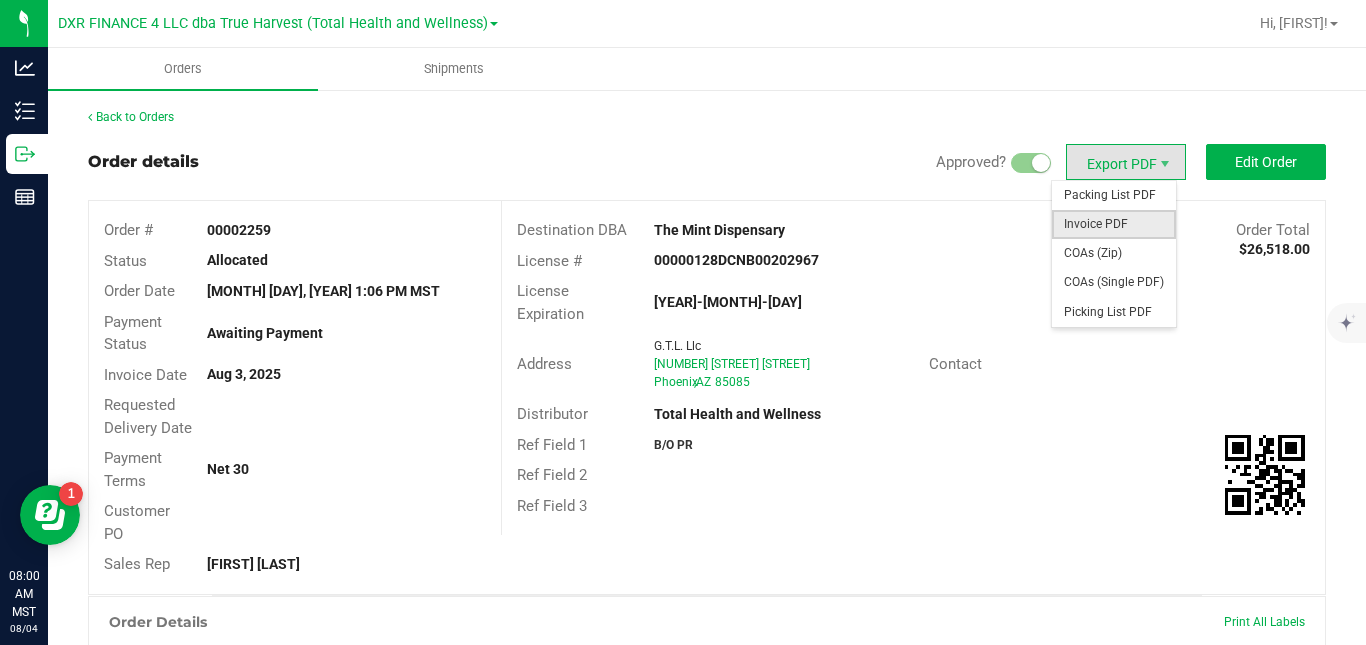 click on "Invoice PDF" at bounding box center (1114, 224) 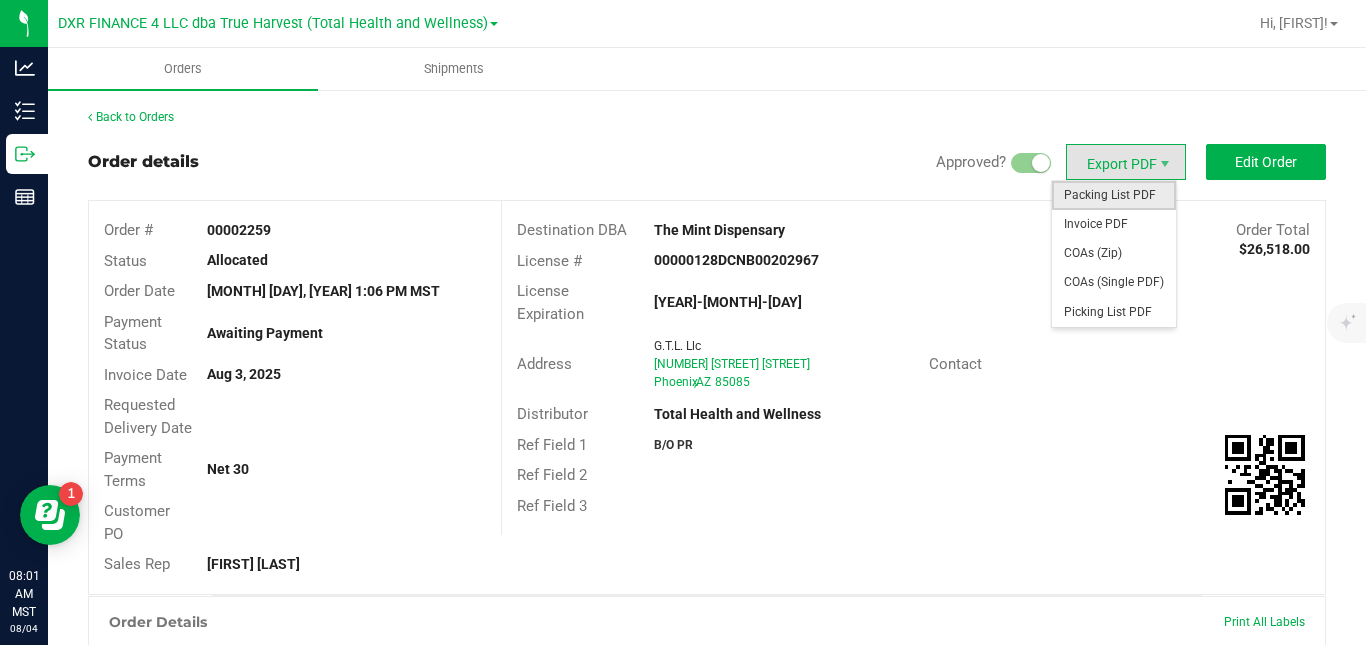 click on "Packing List PDF" at bounding box center [1114, 195] 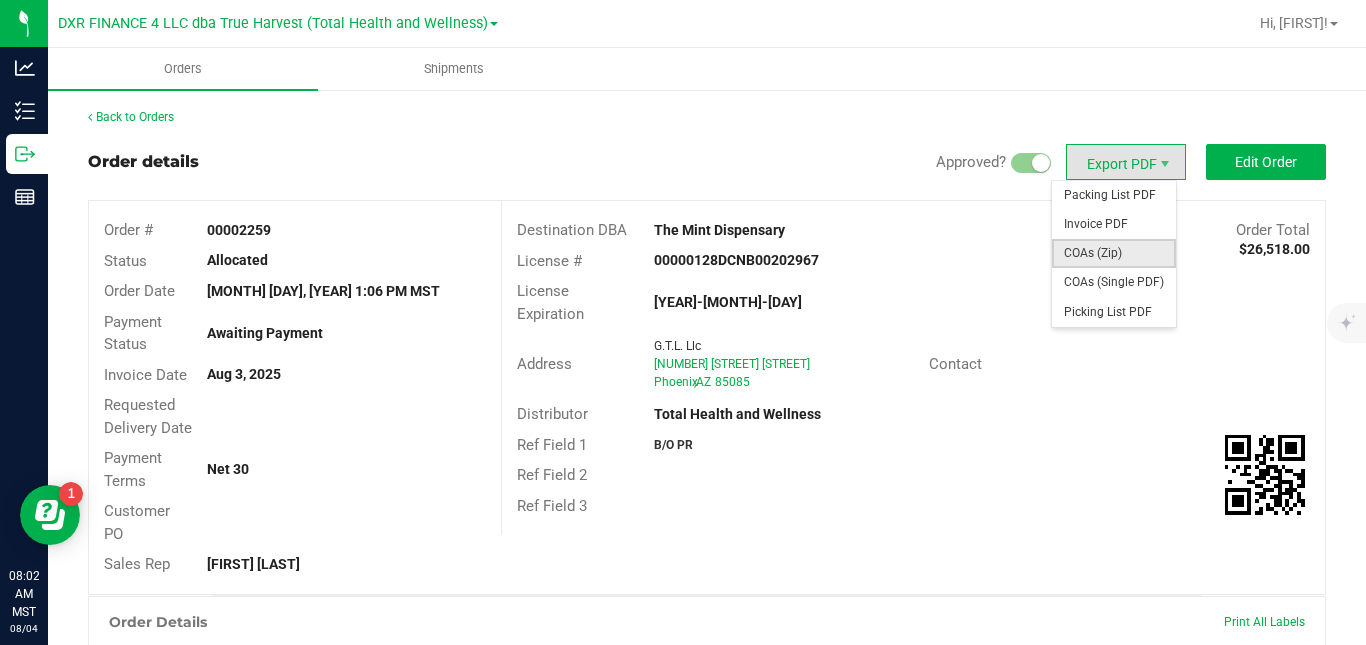click on "COAs (Zip)" at bounding box center [1114, 253] 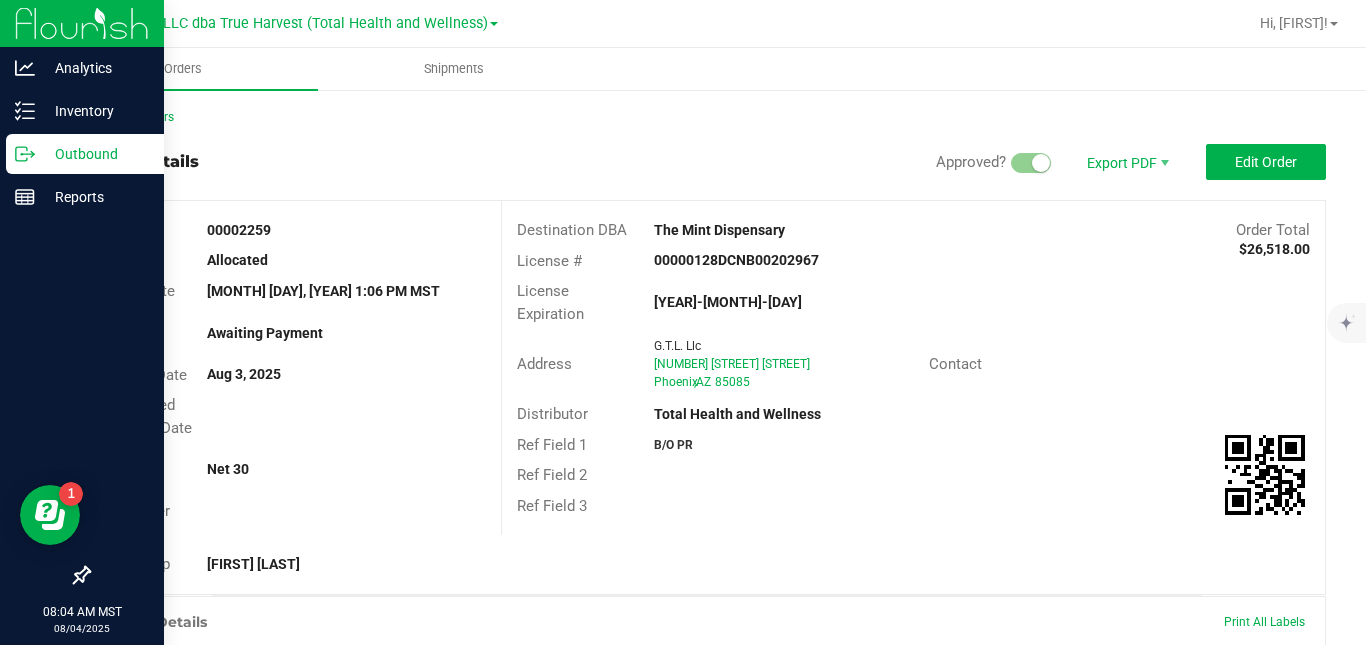 click 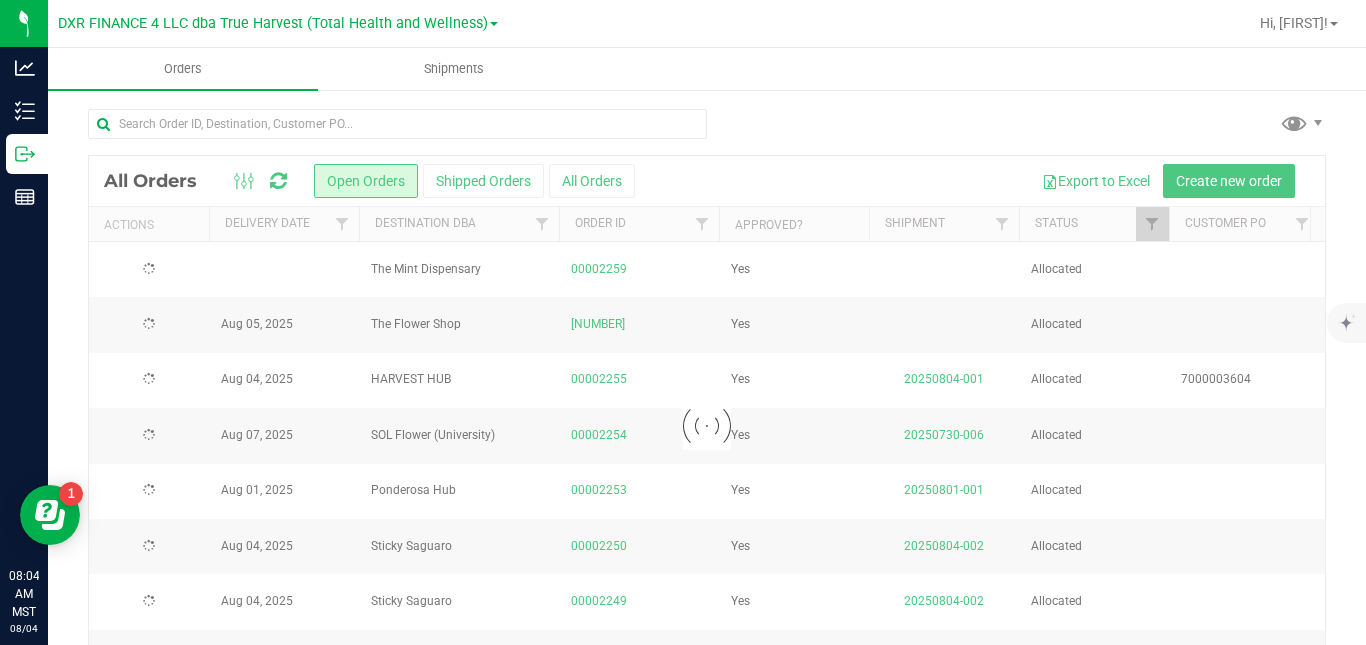 click at bounding box center [707, 426] 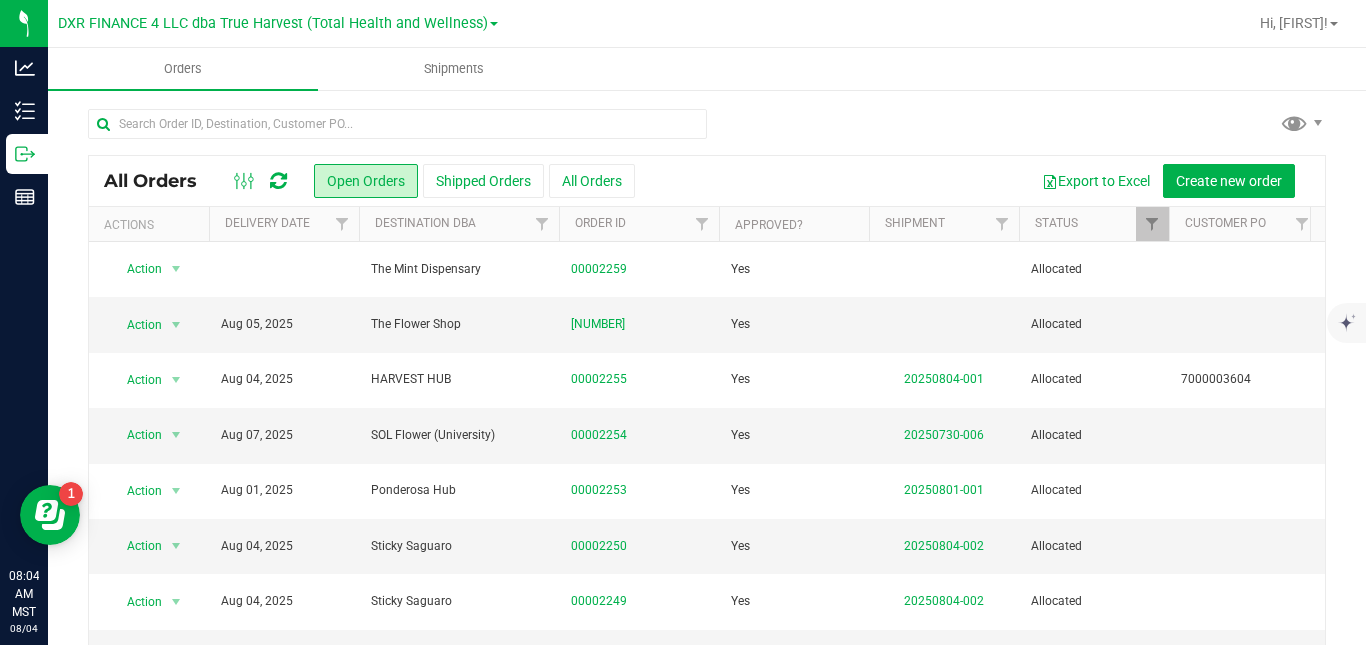 click on "Shipped Orders" at bounding box center (483, 181) 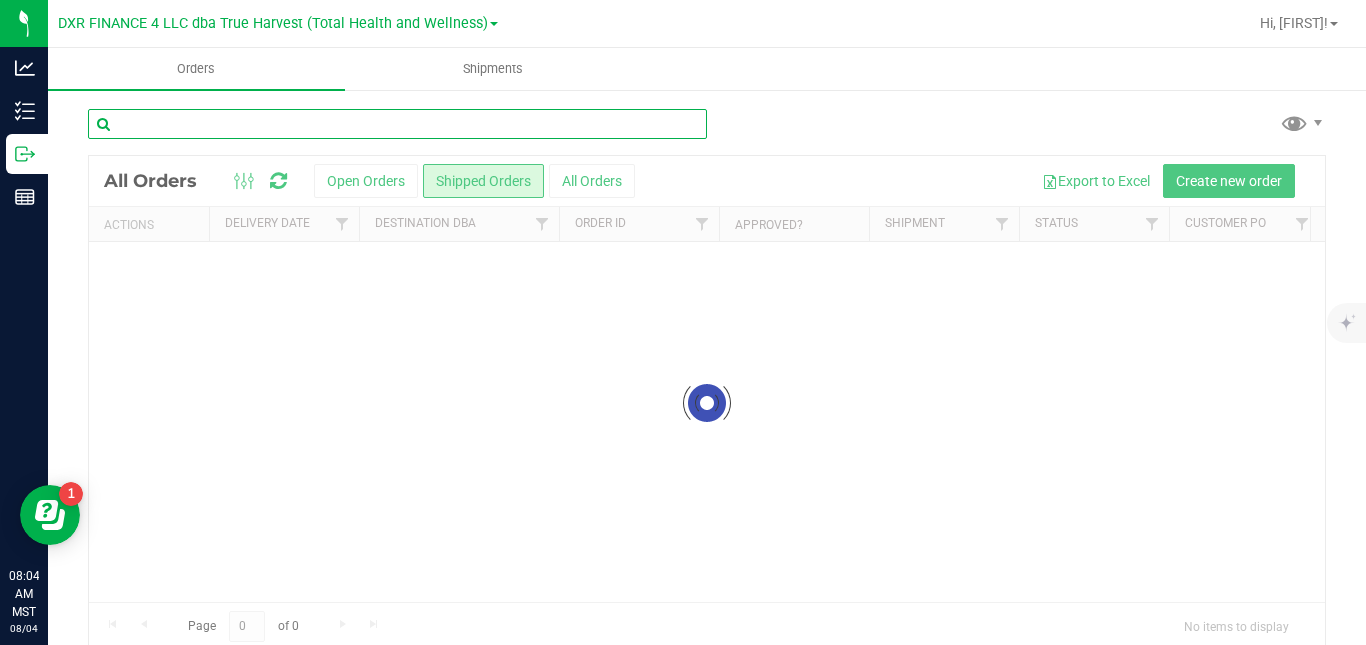 click at bounding box center [397, 124] 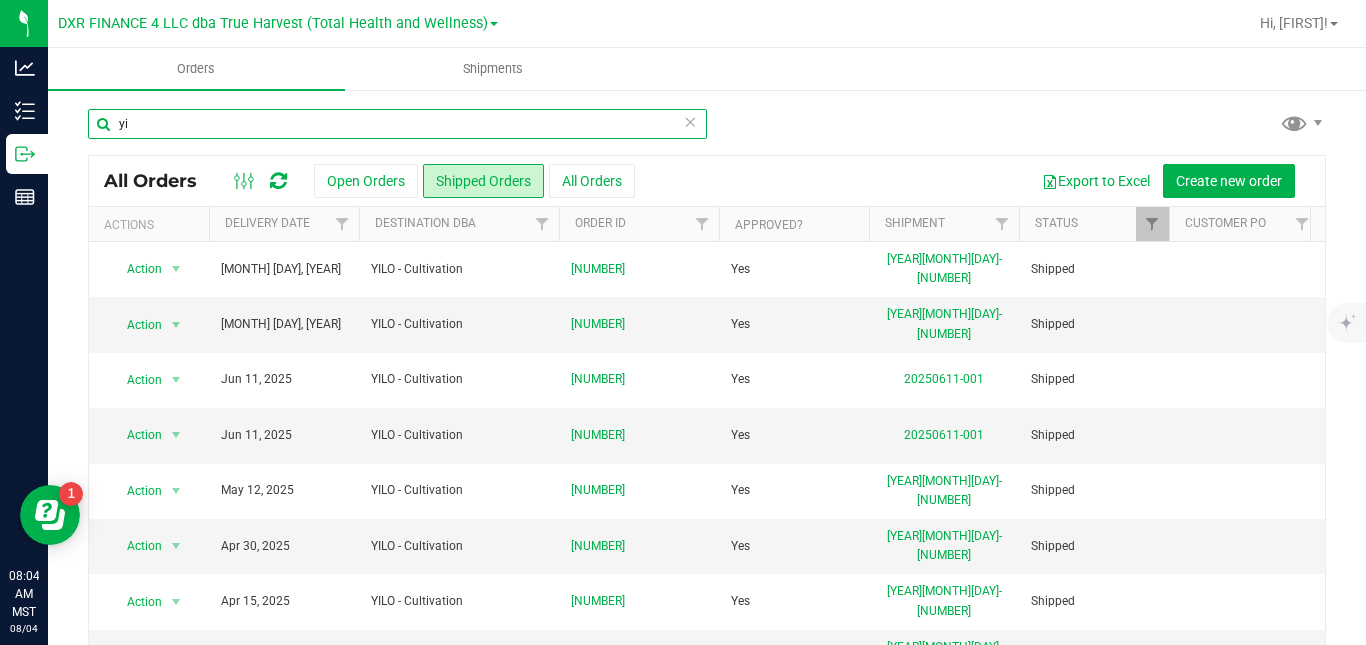 scroll, scrollTop: 0, scrollLeft: 199, axis: horizontal 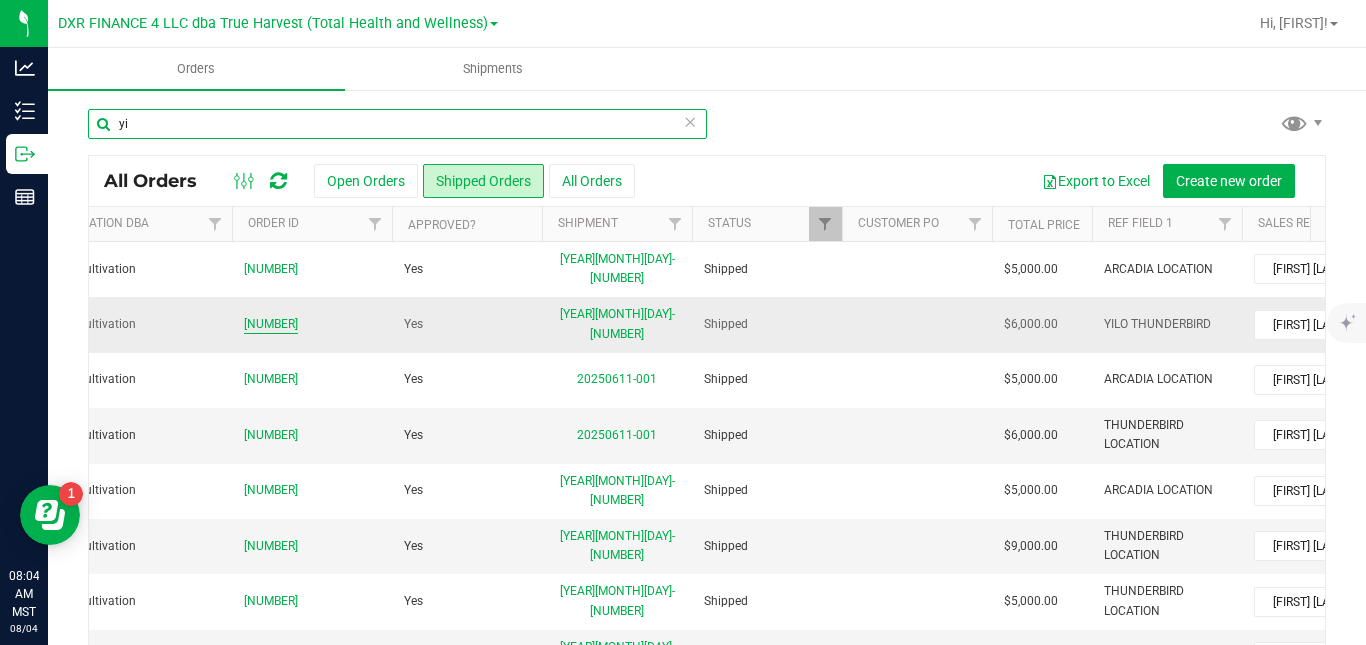 type on "yi" 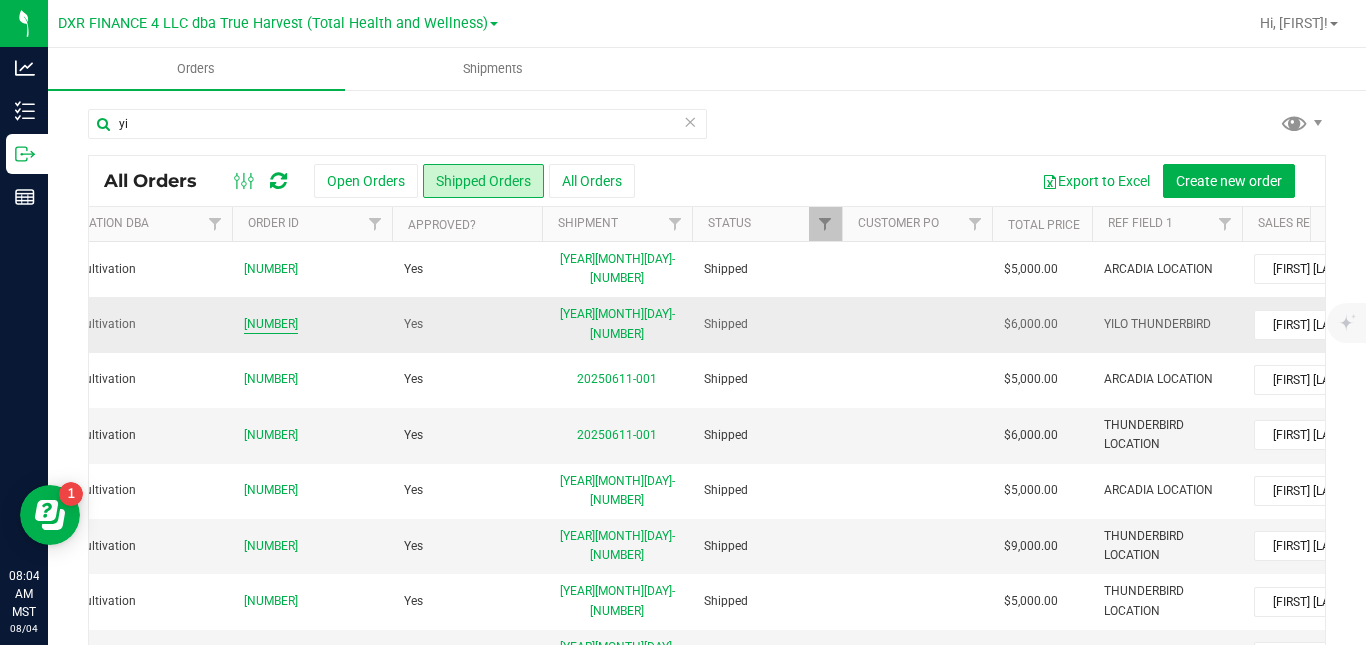 click on "[NUMBER]" at bounding box center [271, 324] 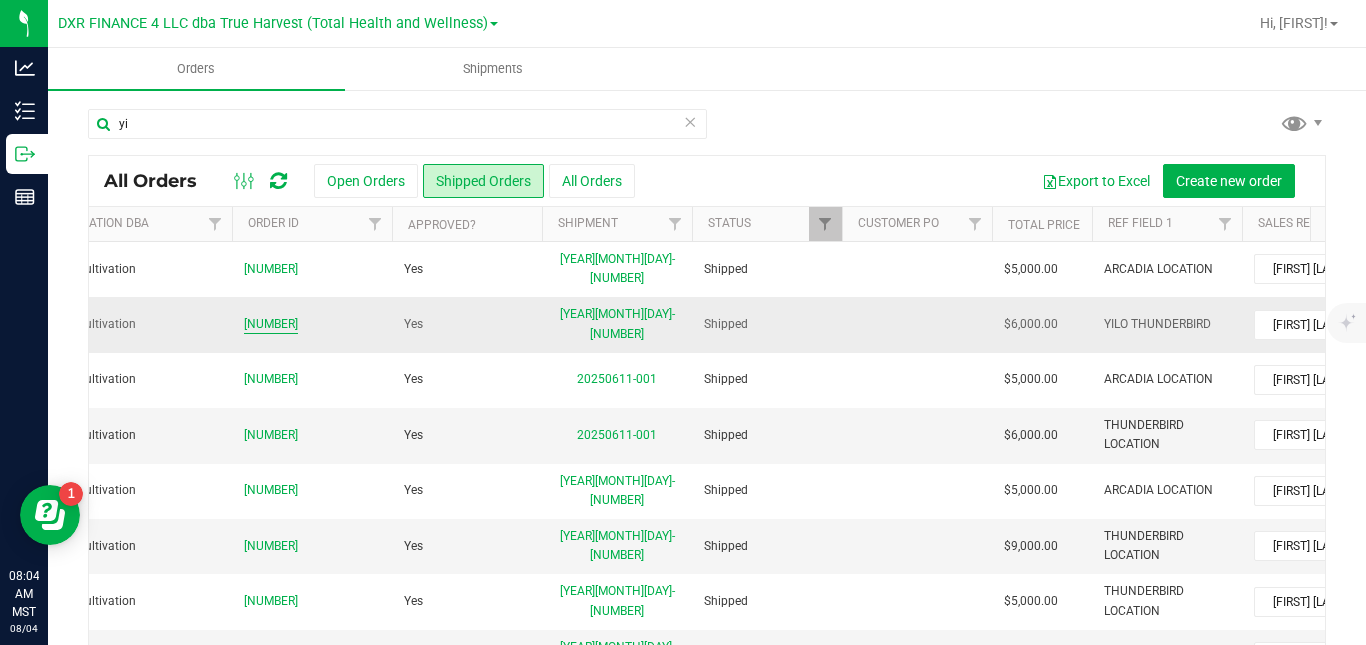 click on "[NUMBER]" at bounding box center [271, 324] 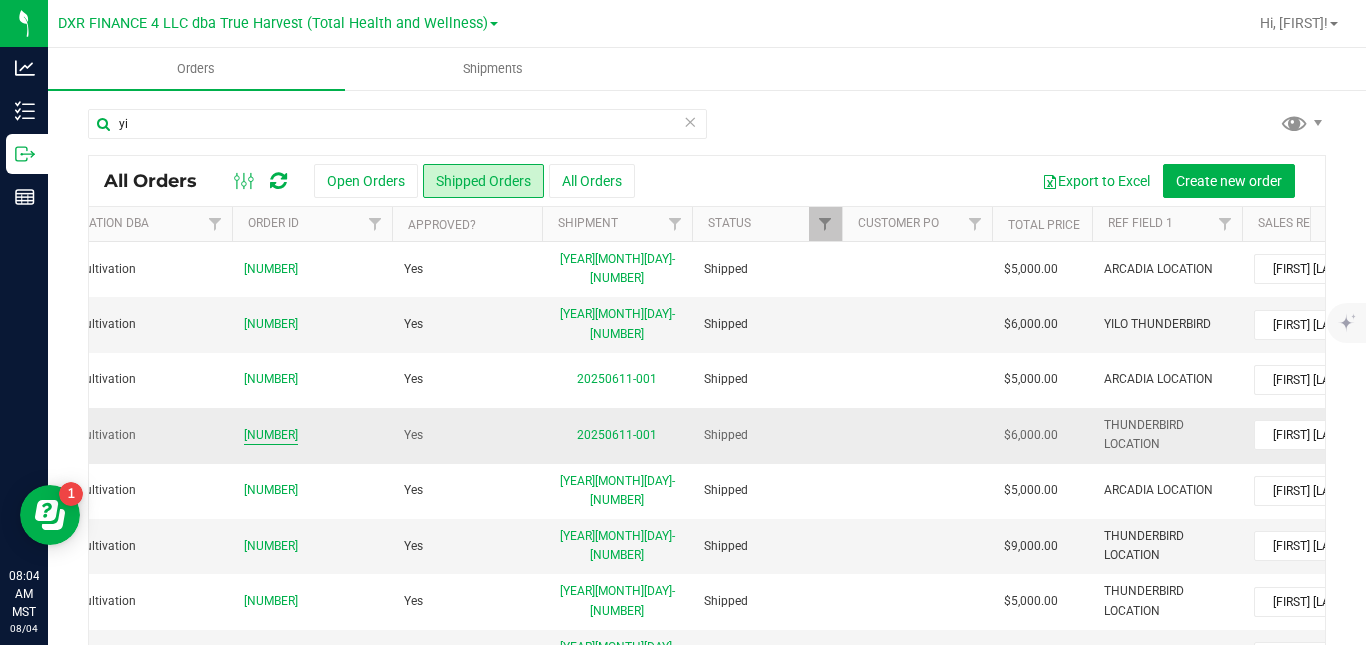 click on "[NUMBER]" at bounding box center [271, 435] 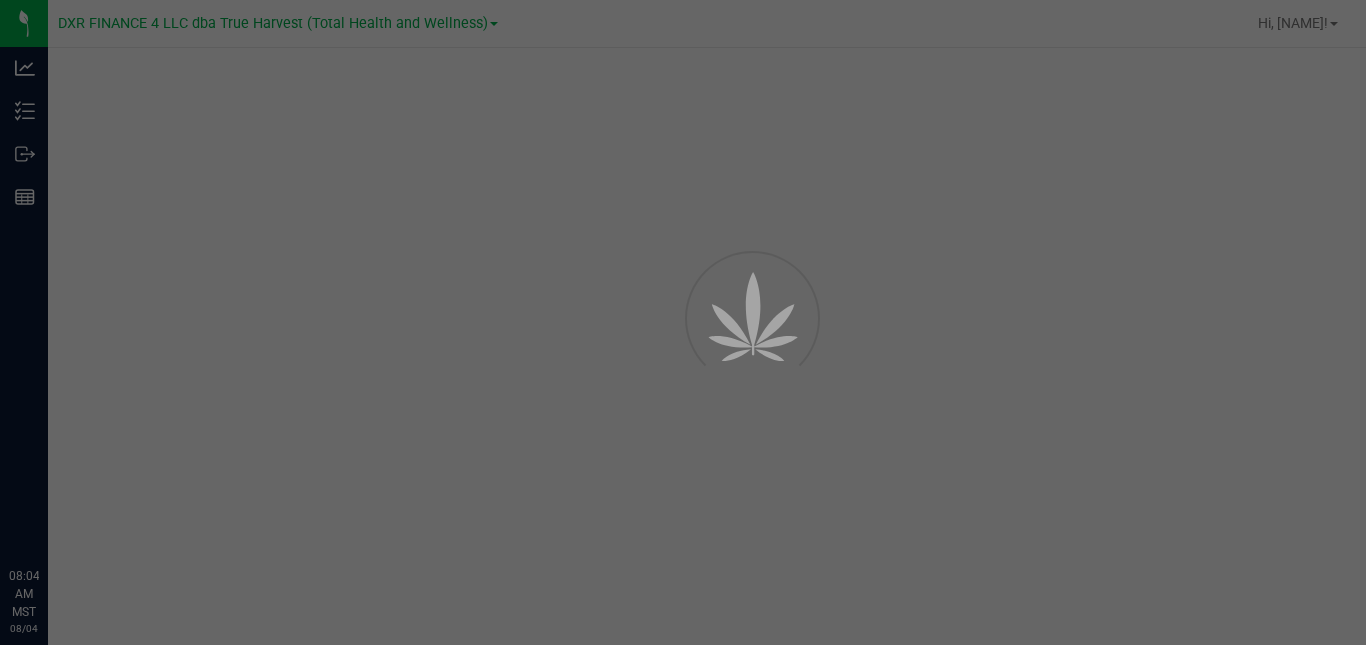 scroll, scrollTop: 0, scrollLeft: 0, axis: both 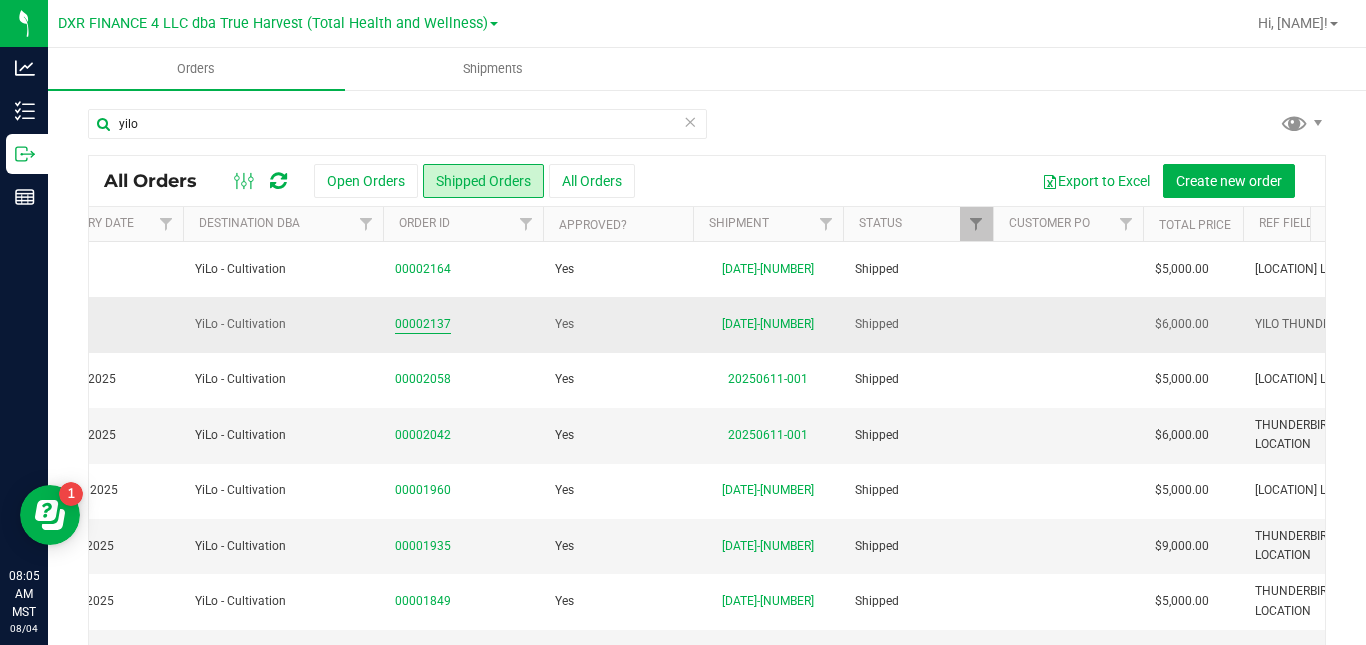 click on "00002137" at bounding box center (423, 324) 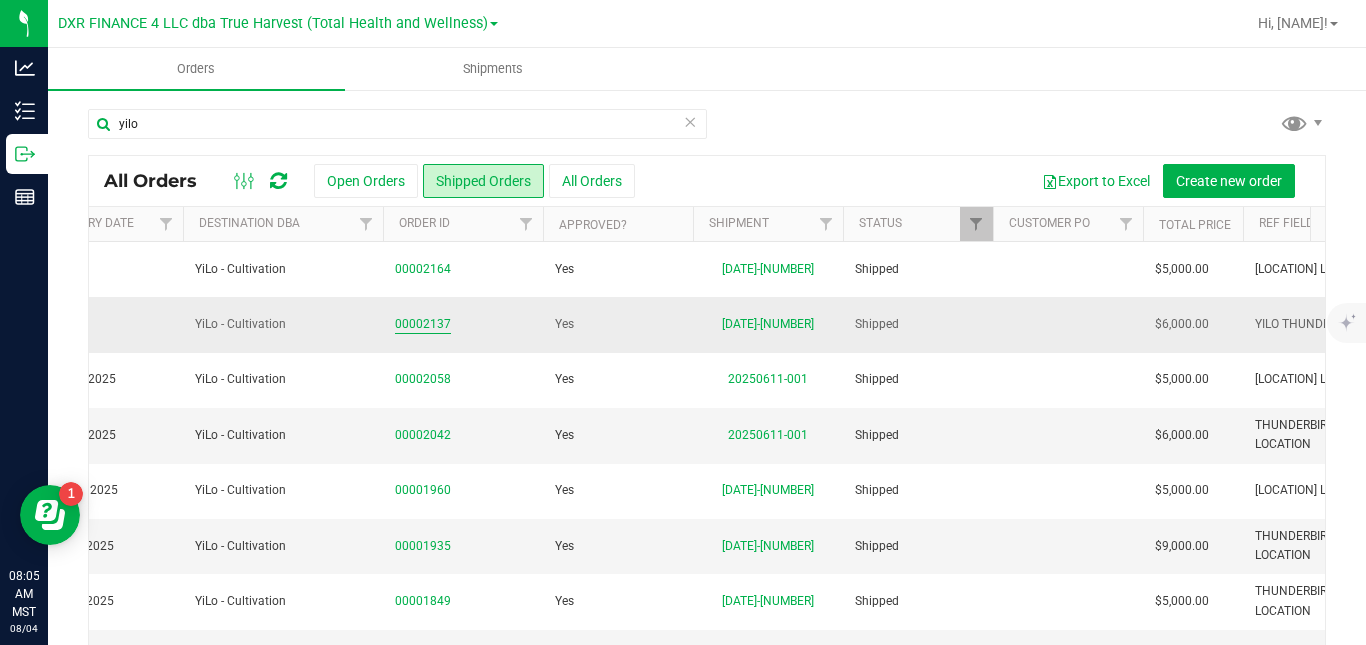 click on "00002137" at bounding box center [423, 324] 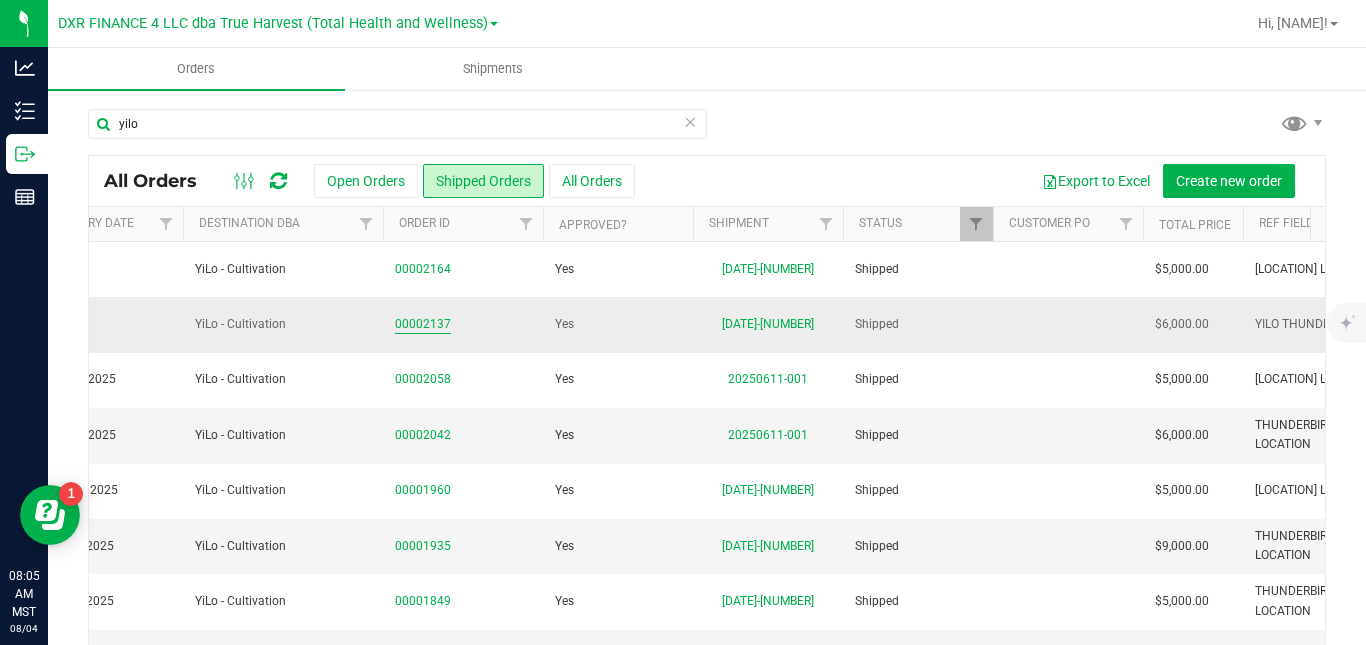 click on "00002137" at bounding box center [423, 324] 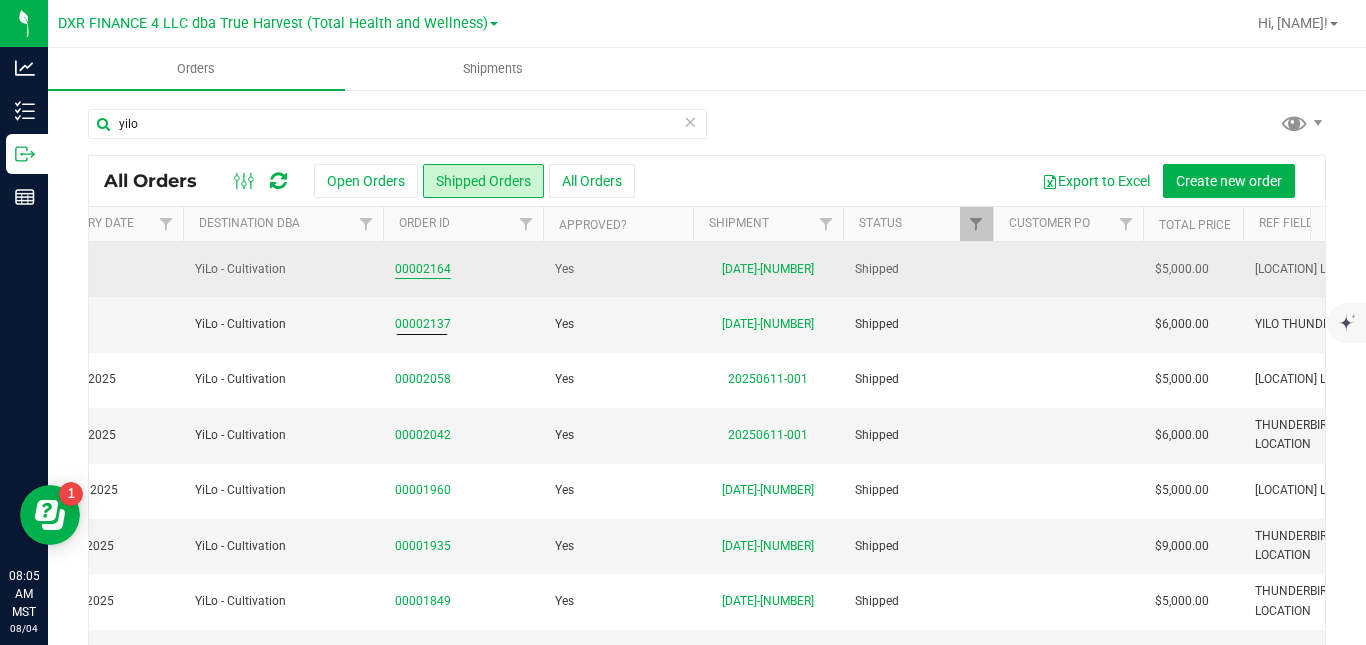 click on "00002164" at bounding box center [423, 269] 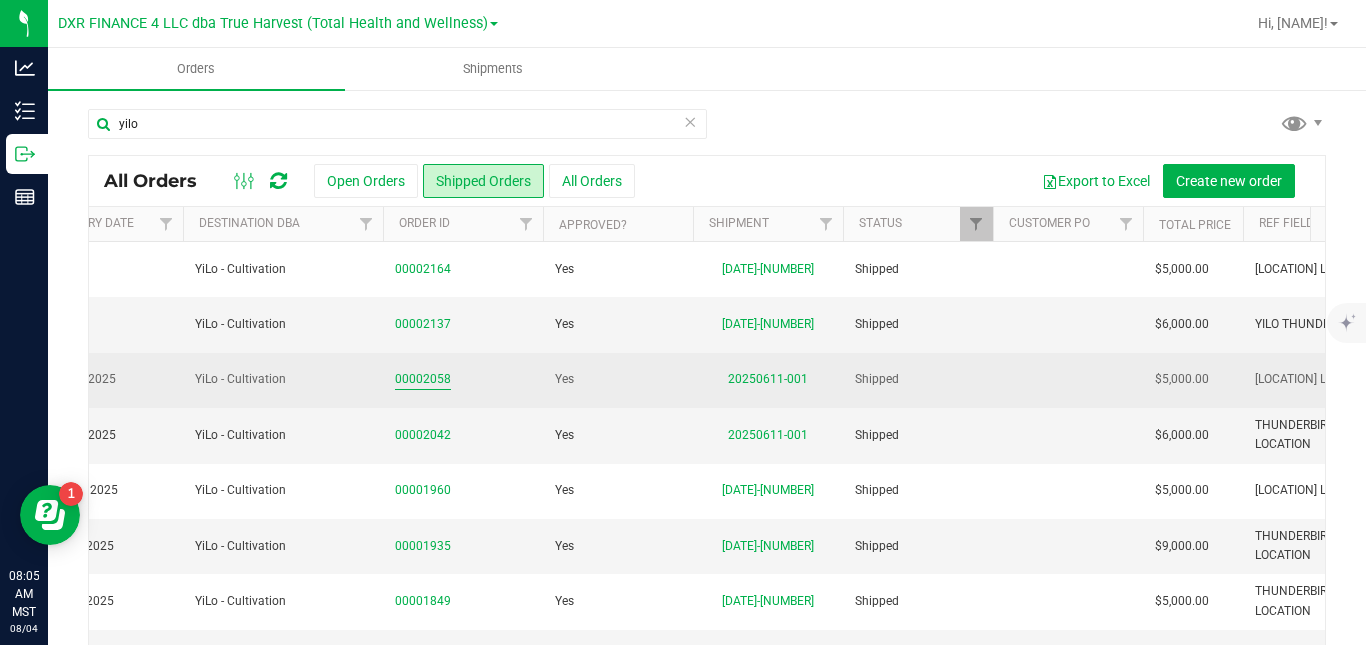 click on "00002058" at bounding box center (423, 379) 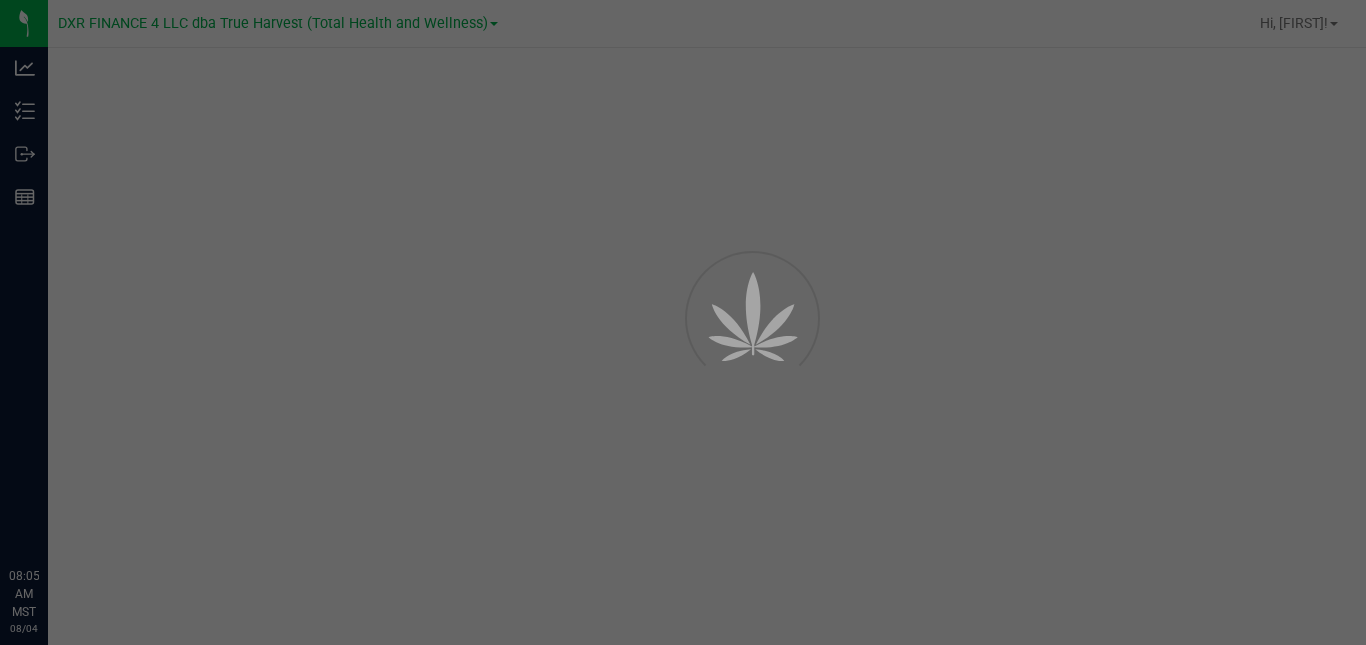 scroll, scrollTop: 0, scrollLeft: 0, axis: both 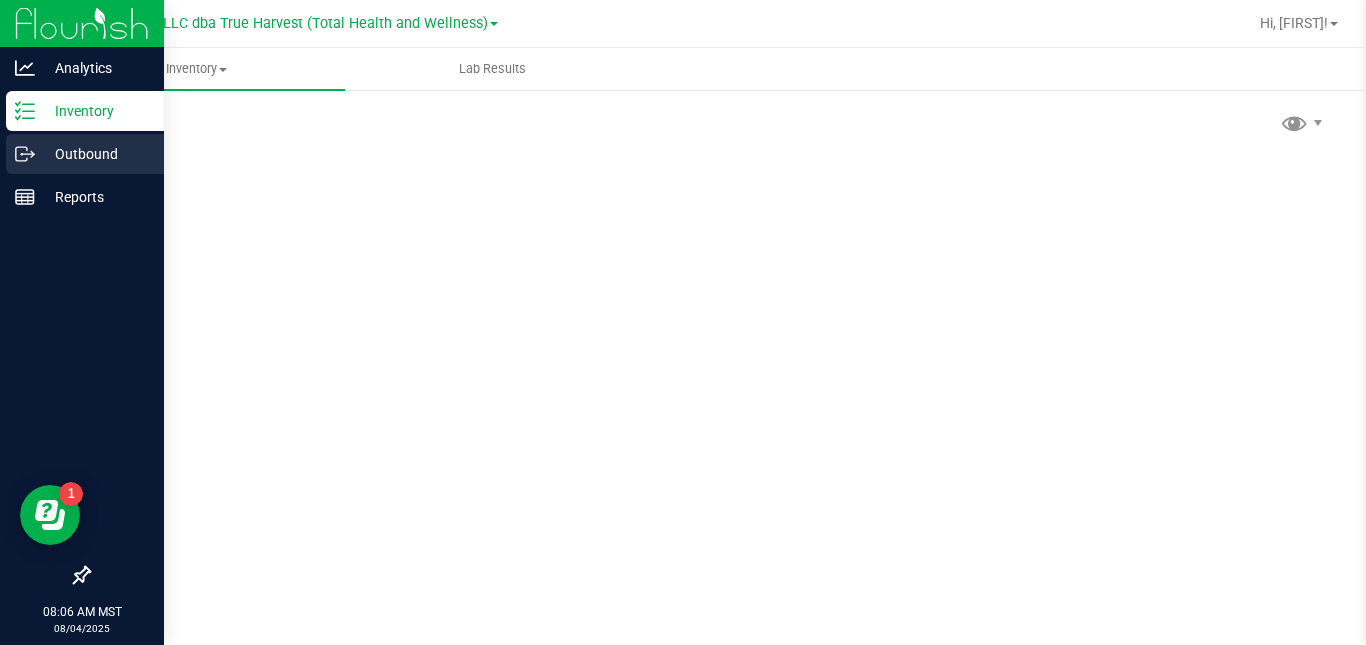 click on "Outbound" at bounding box center (95, 154) 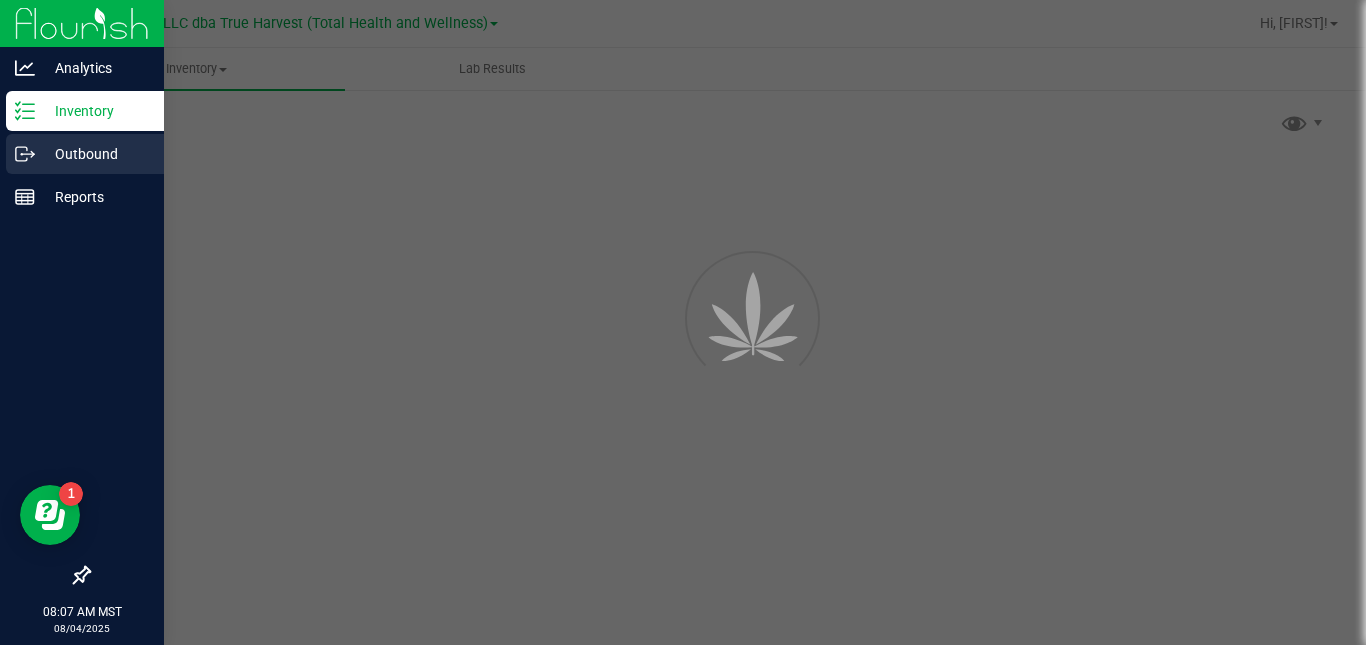 click on "Outbound" at bounding box center (95, 154) 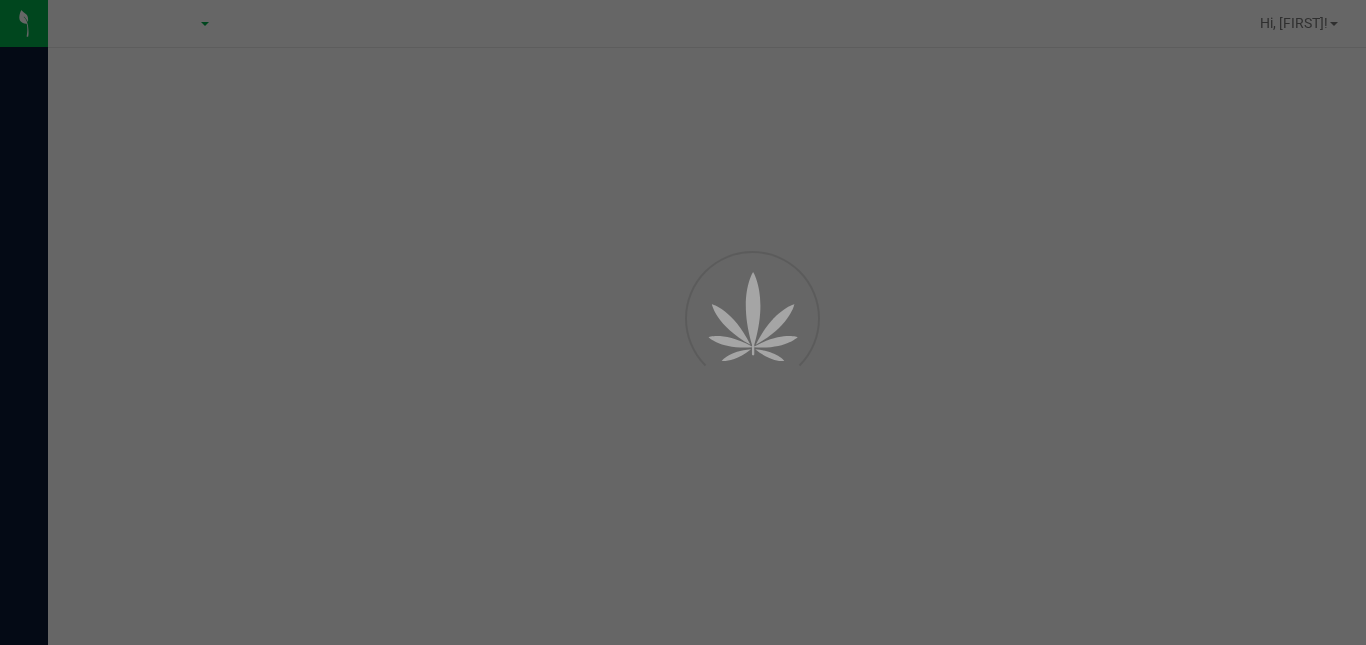 scroll, scrollTop: 0, scrollLeft: 0, axis: both 